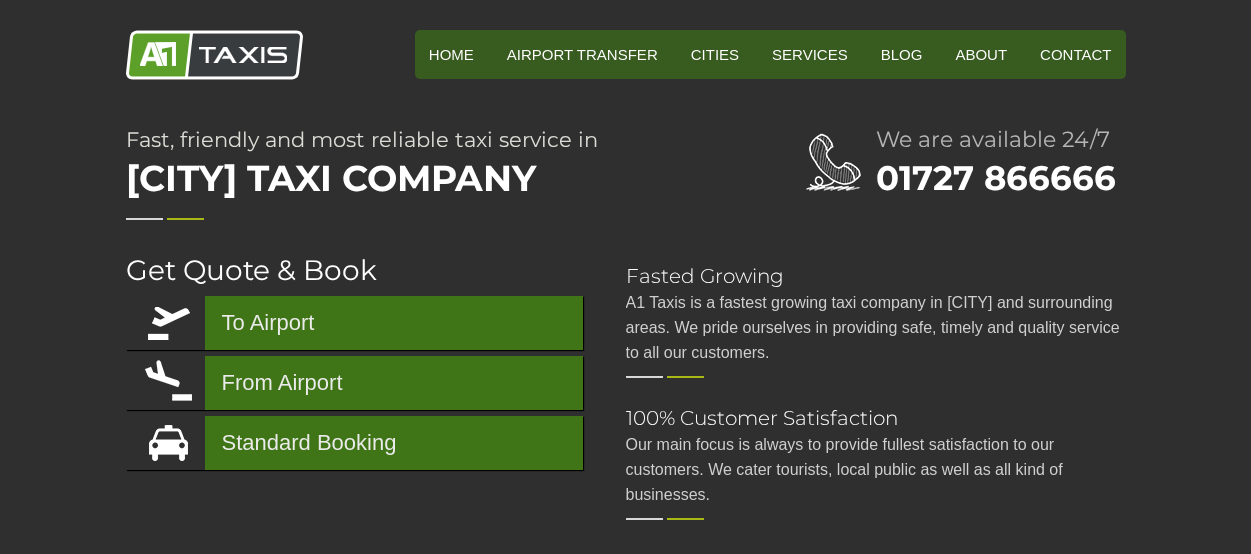 scroll, scrollTop: 0, scrollLeft: 0, axis: both 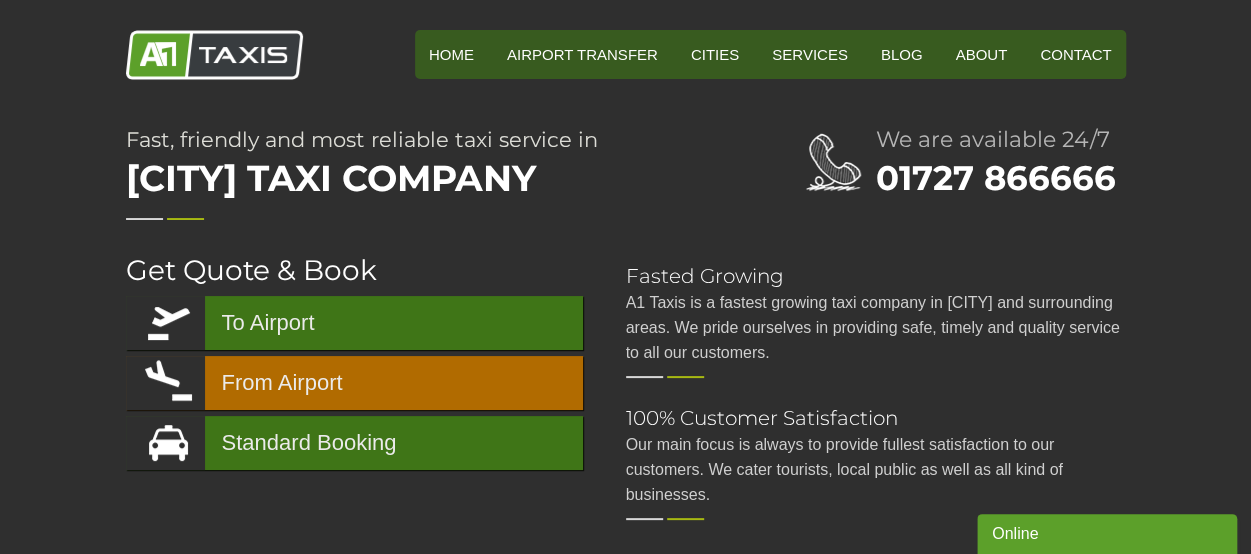 click on "From Airport" at bounding box center [354, 383] 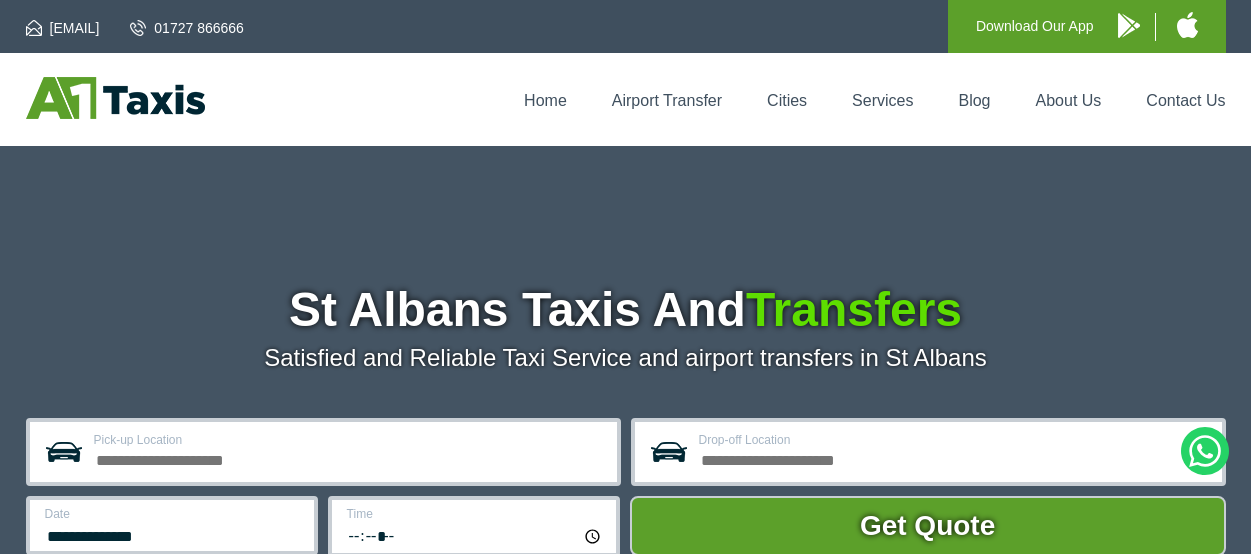 scroll, scrollTop: 0, scrollLeft: 0, axis: both 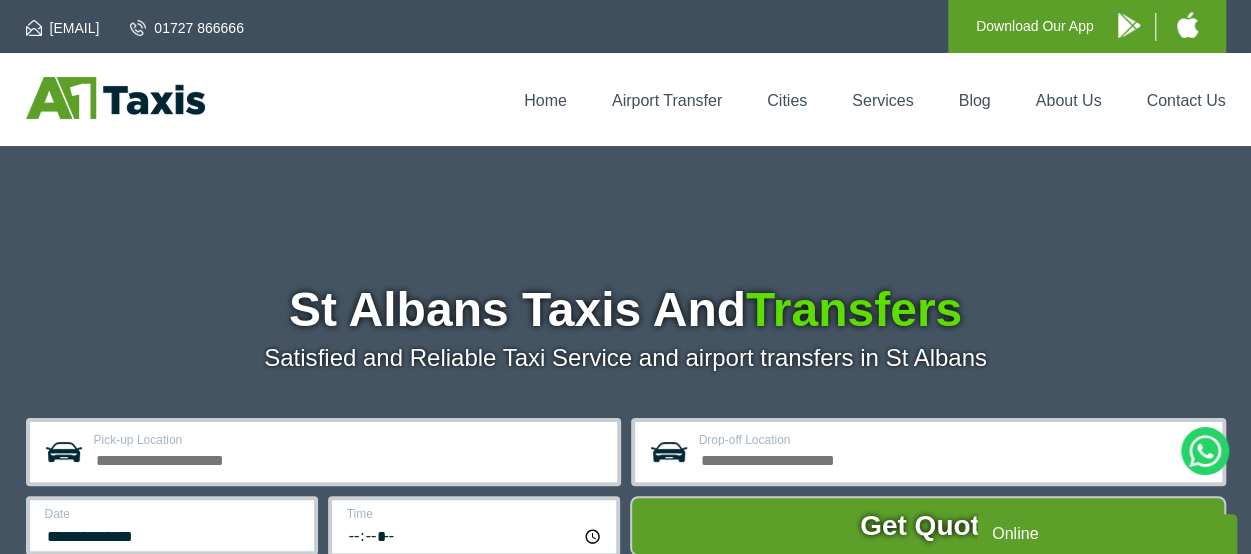 click on "Pick-up Location" at bounding box center (349, 458) 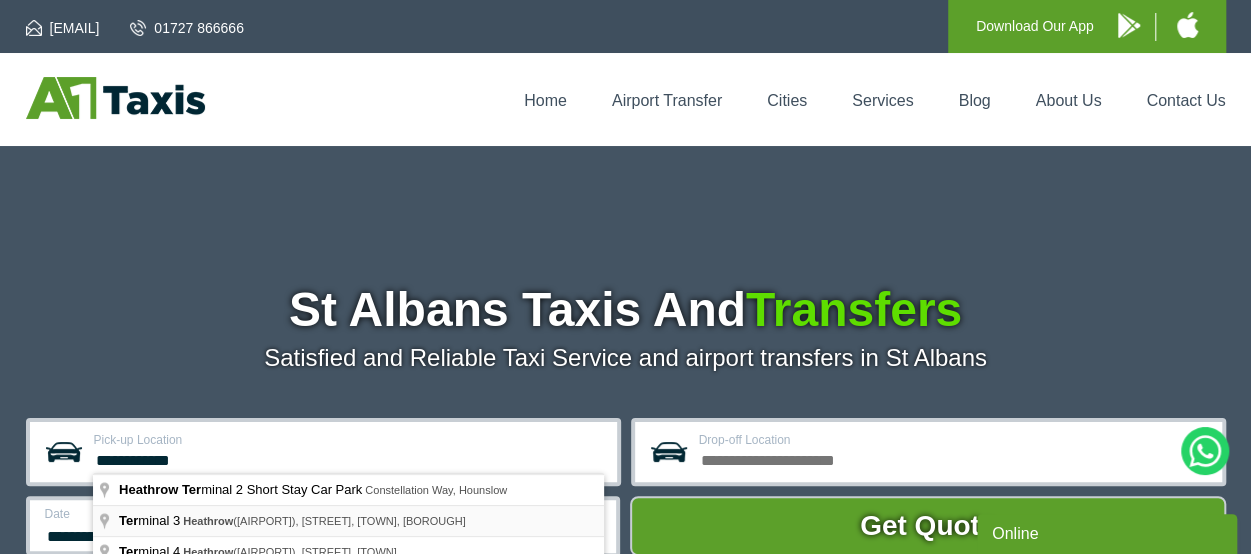 type on "**********" 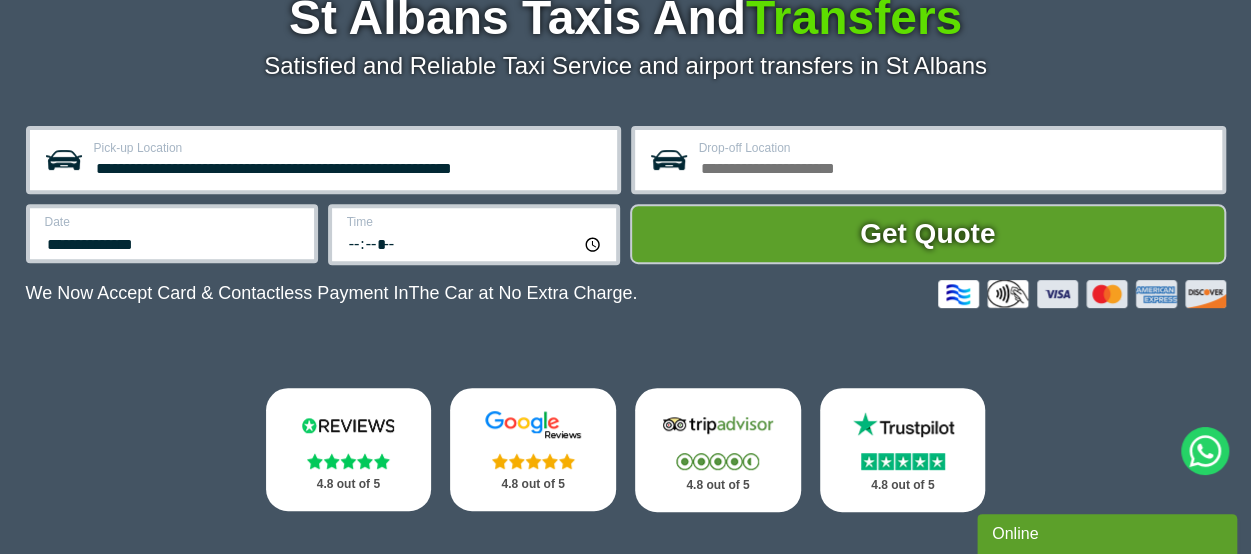 scroll, scrollTop: 310, scrollLeft: 0, axis: vertical 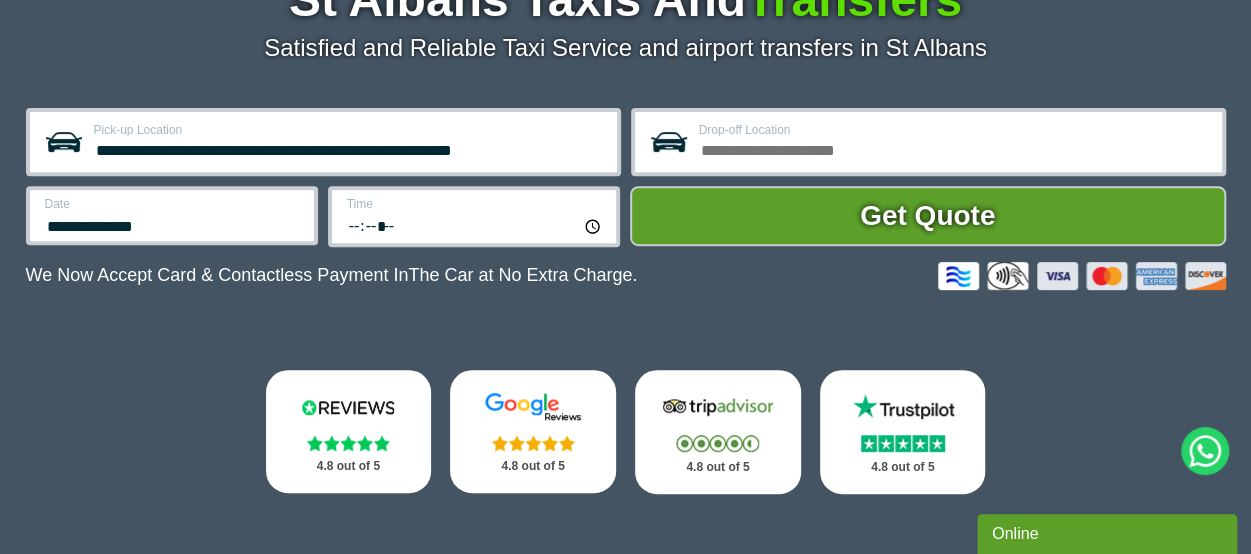click on "Drop-off Location" at bounding box center (928, 142) 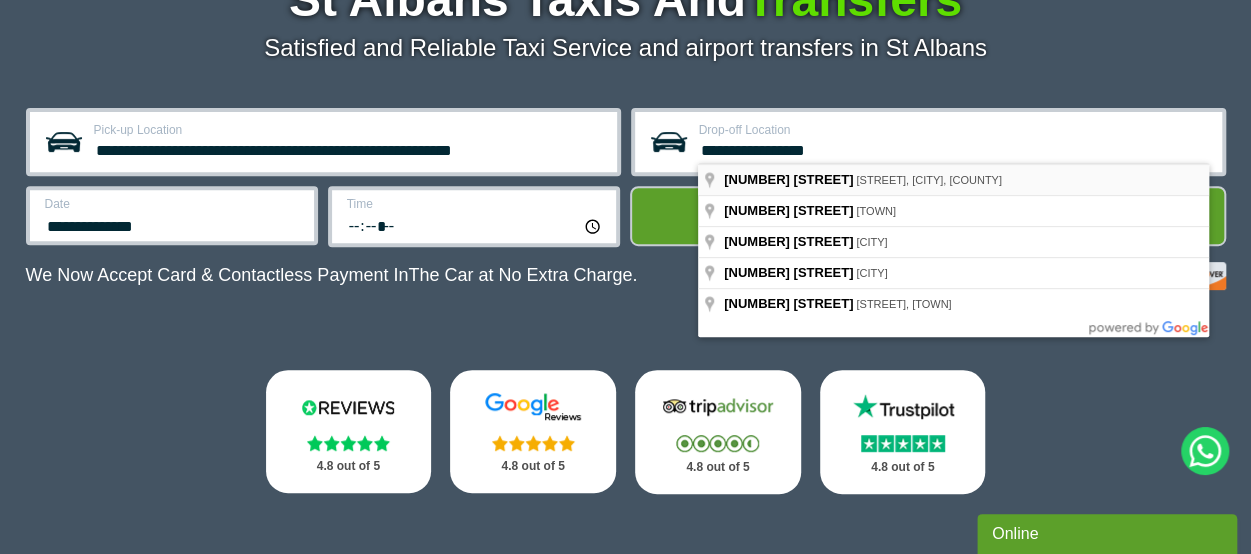 type on "**********" 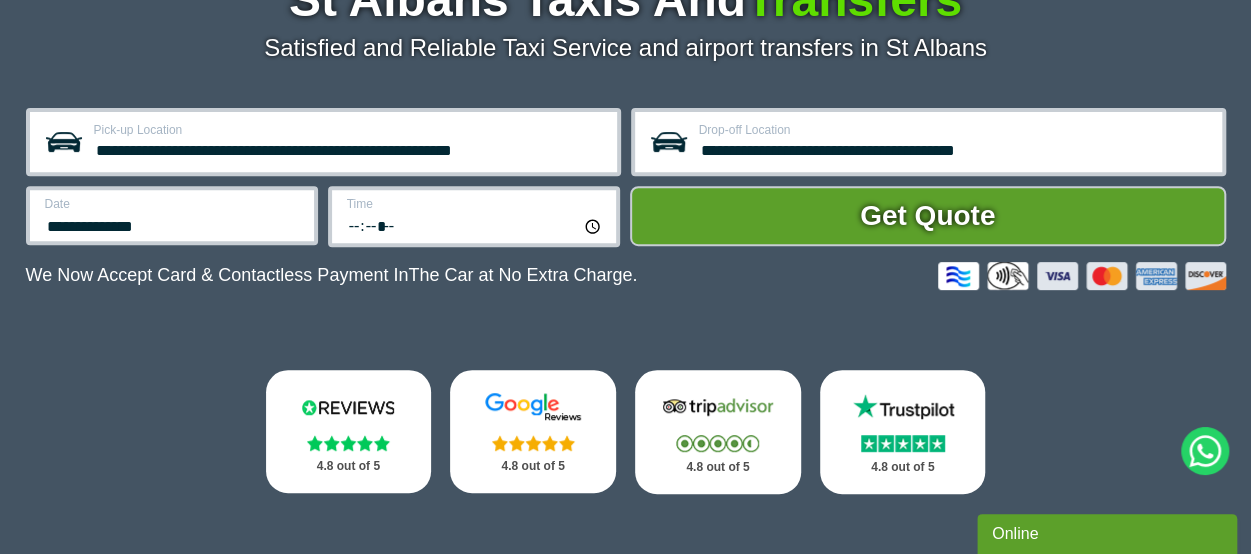 click on "*****" at bounding box center (475, 225) 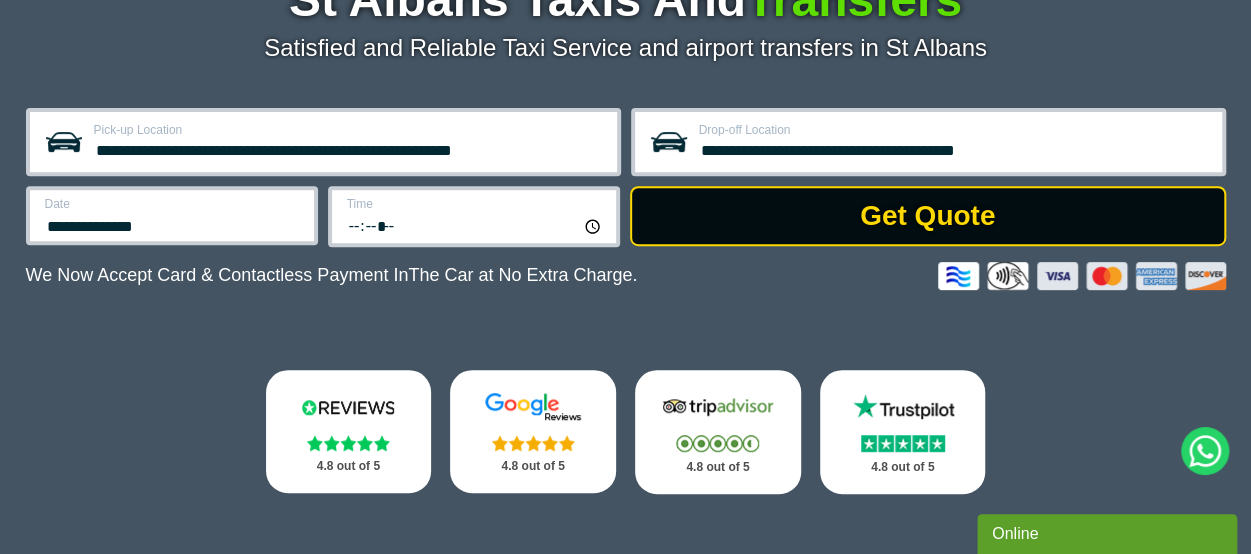 type on "*****" 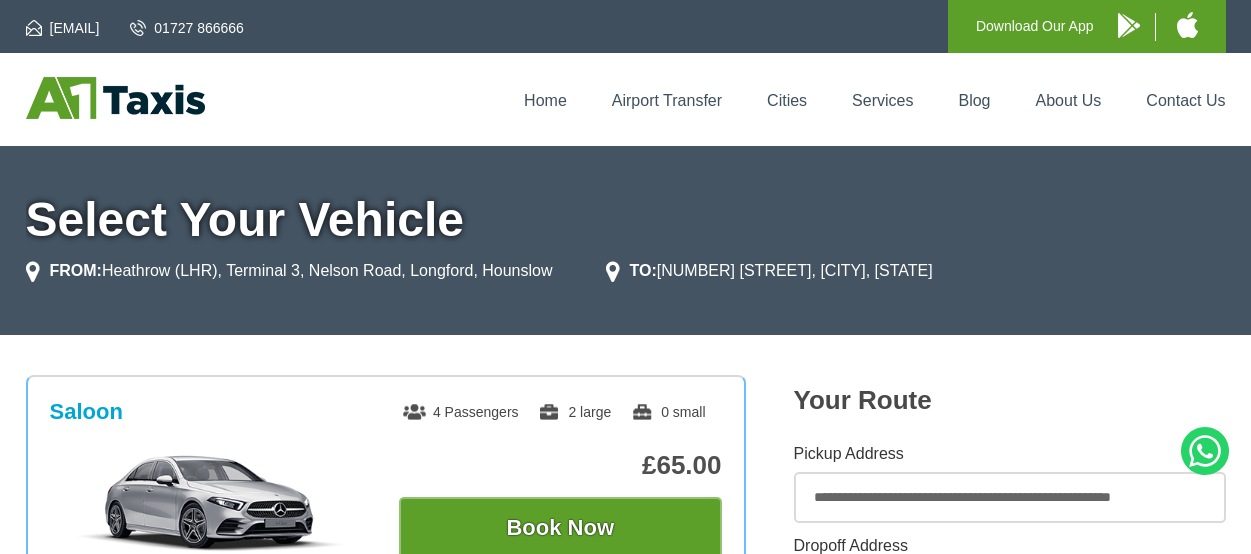 scroll, scrollTop: 0, scrollLeft: 0, axis: both 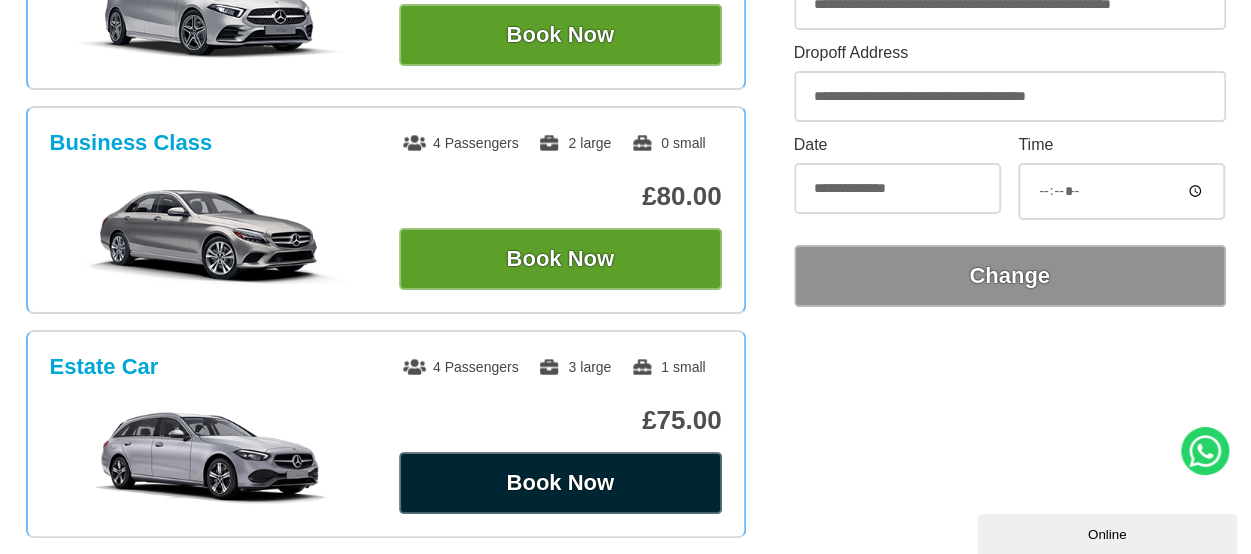 click on "Book Now" at bounding box center (560, 483) 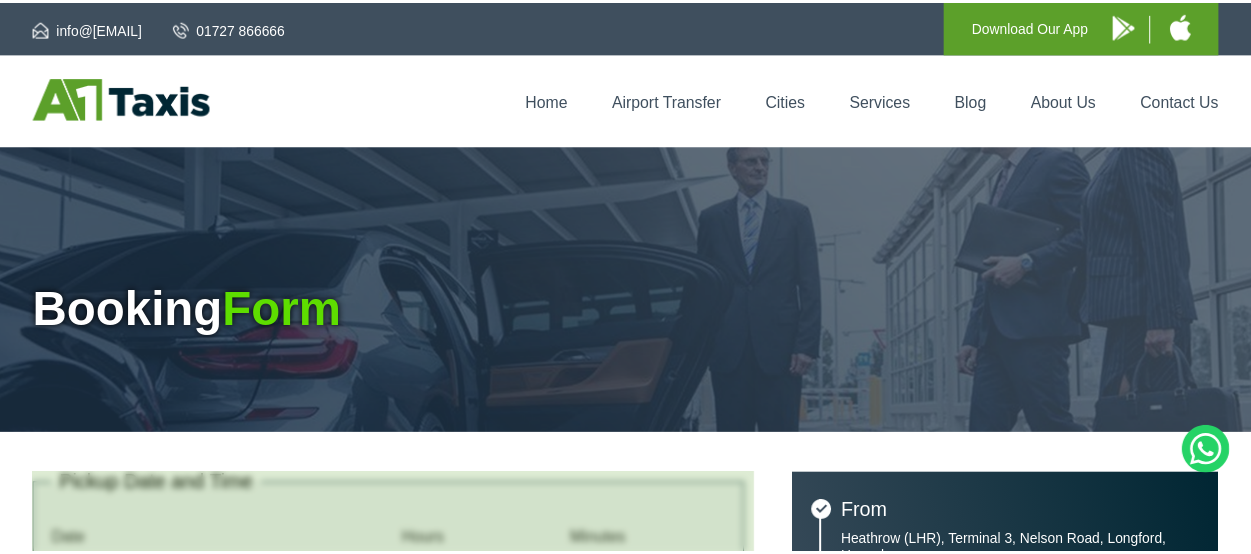 scroll, scrollTop: 0, scrollLeft: 0, axis: both 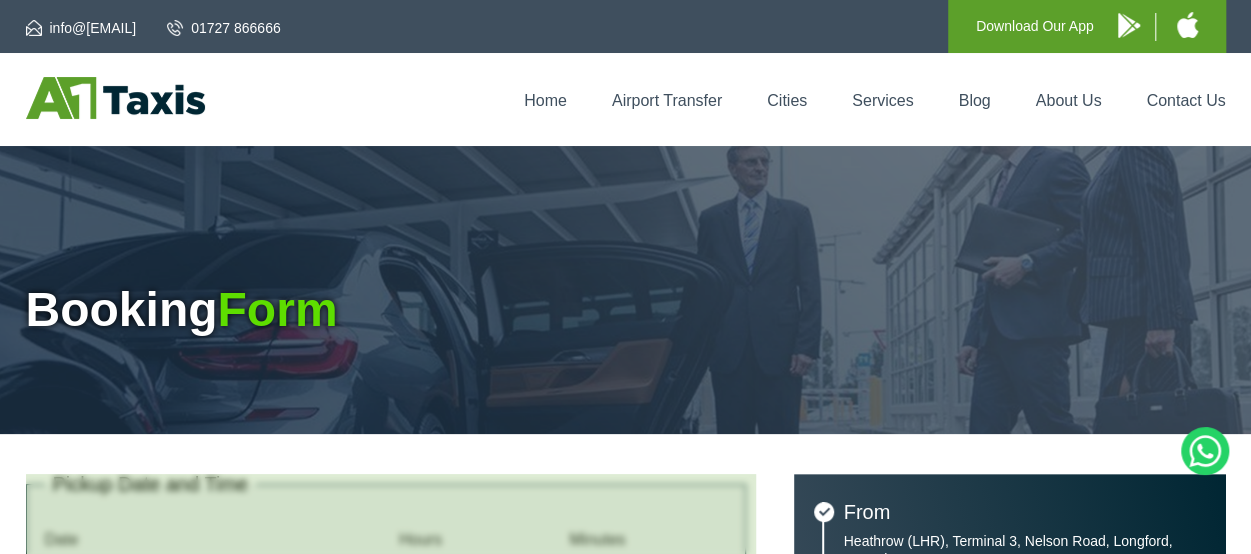 type on "**********" 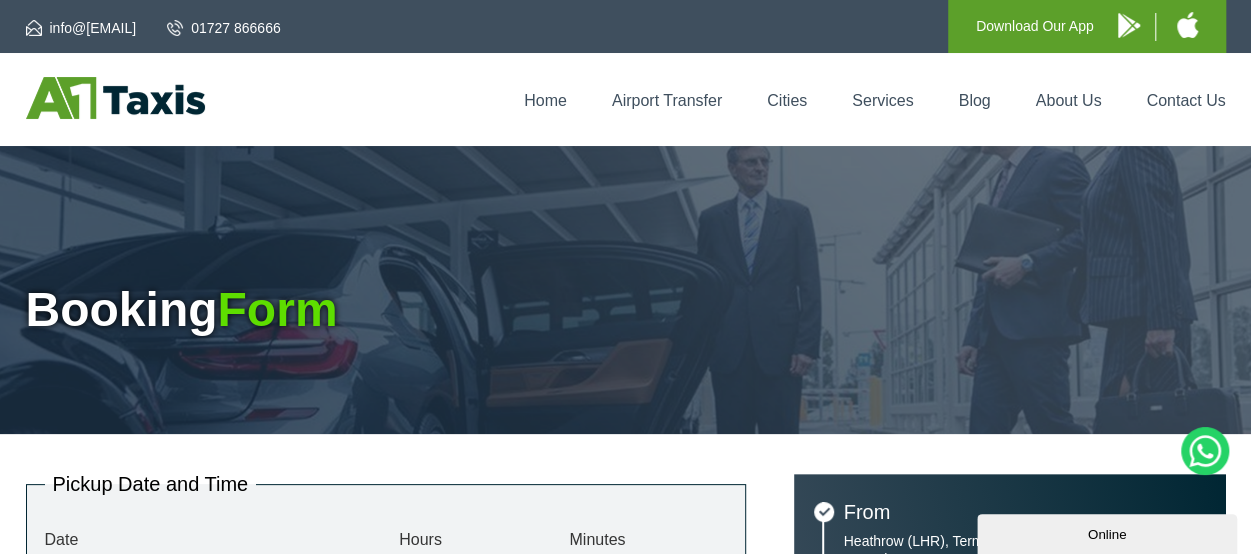 scroll, scrollTop: 0, scrollLeft: 0, axis: both 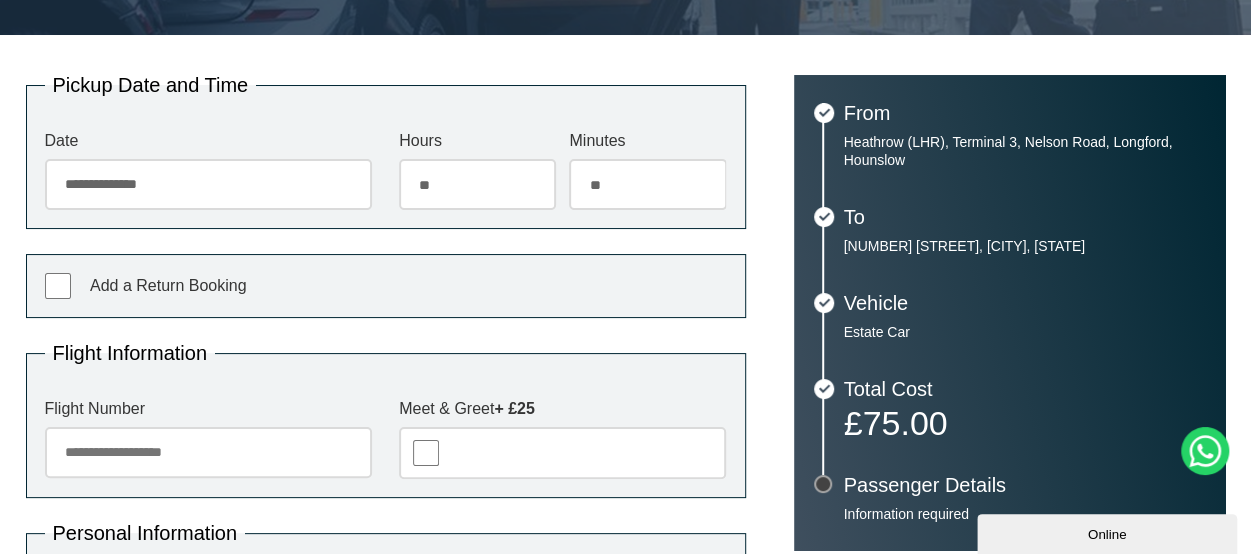 click on "Flight Number" at bounding box center (208, 452) 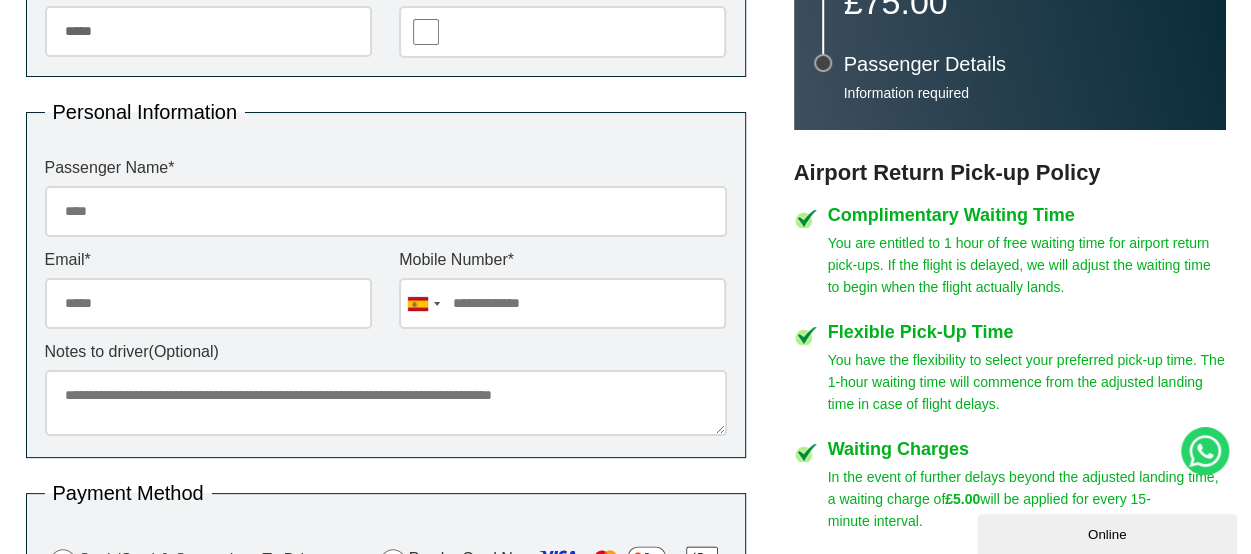 scroll, scrollTop: 817, scrollLeft: 0, axis: vertical 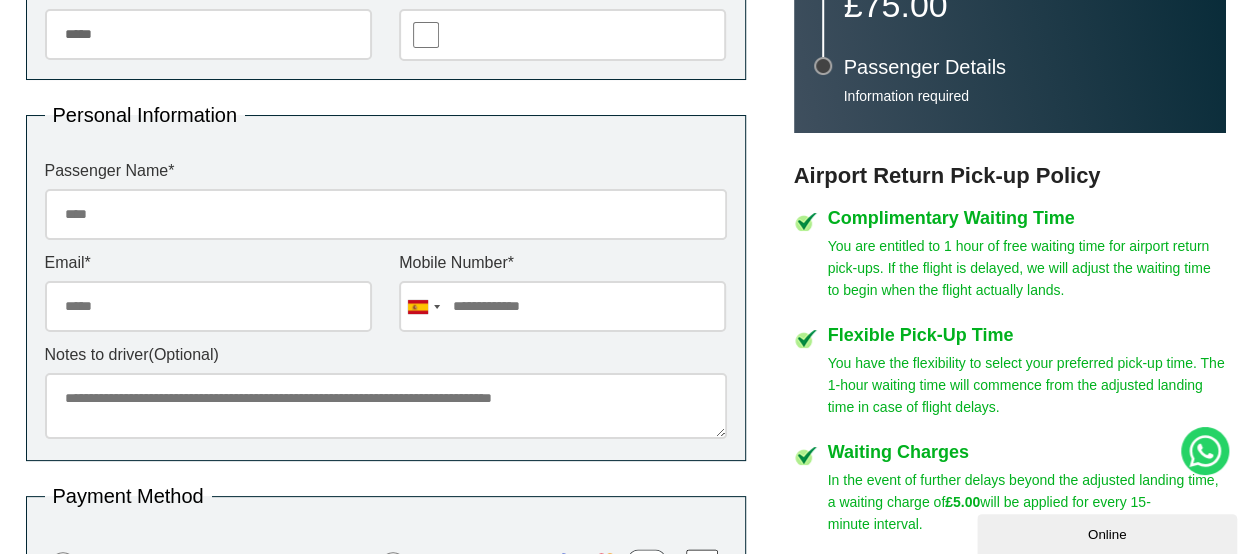 type on "*****" 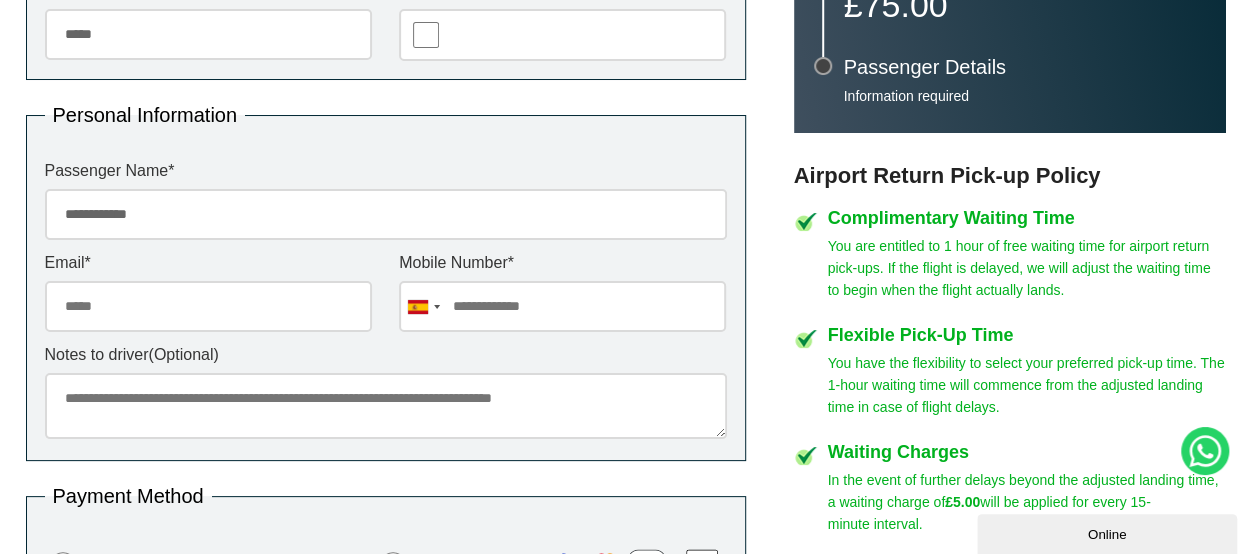 type on "**********" 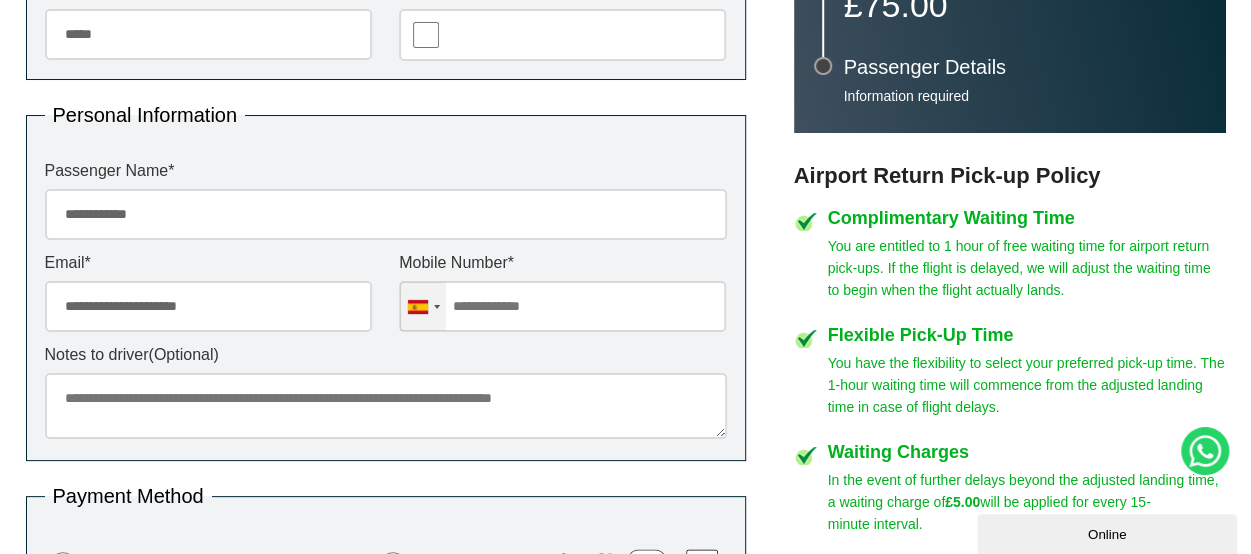 type on "**********" 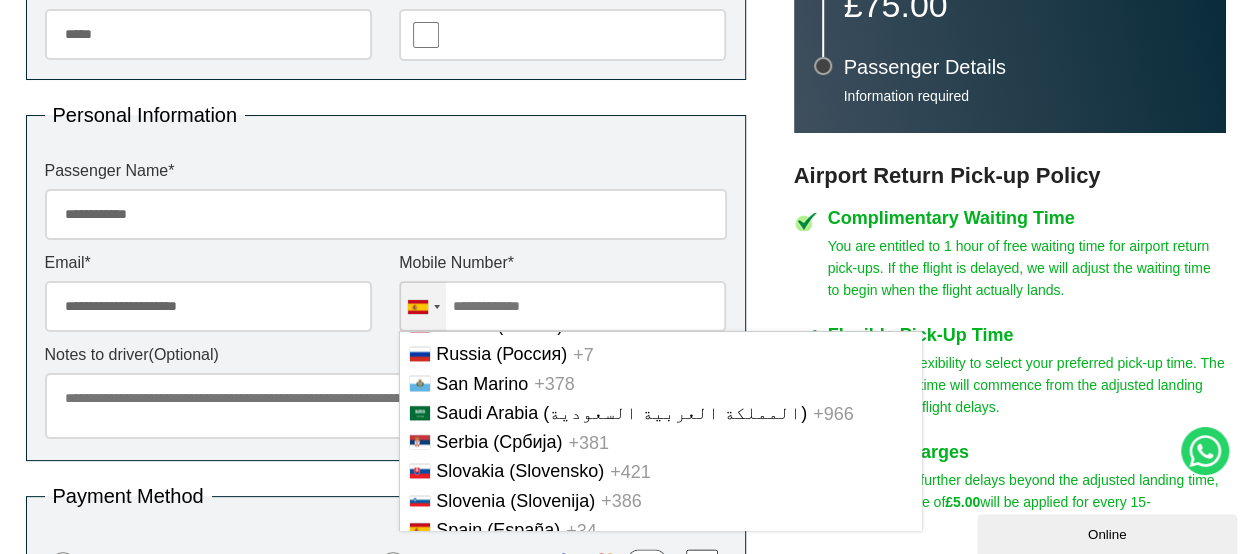 scroll, scrollTop: 1434, scrollLeft: 0, axis: vertical 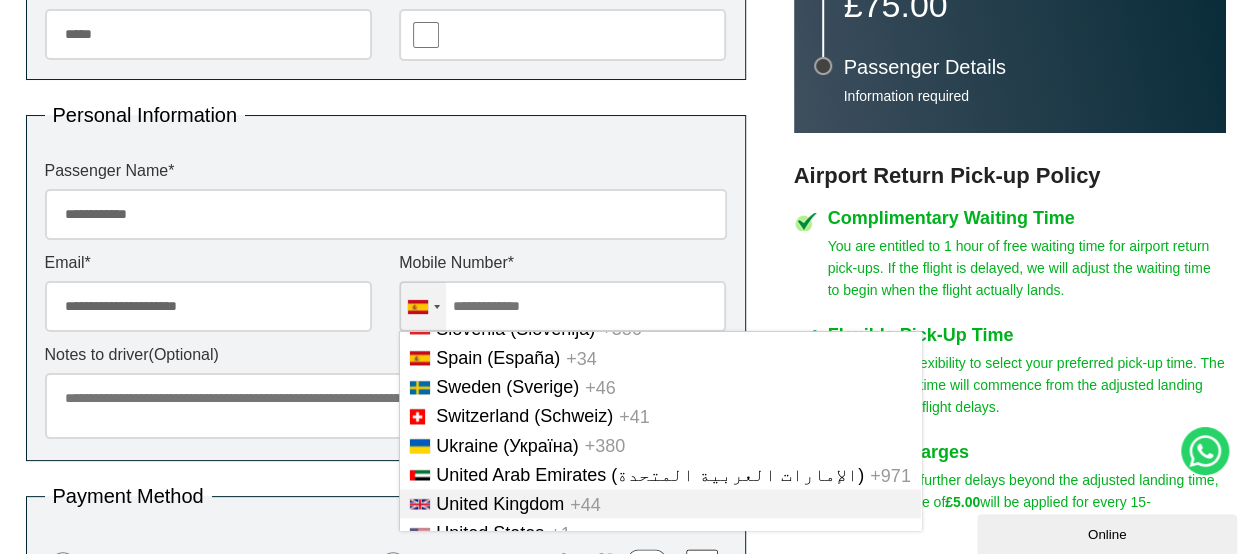 click on "United Kingdom" at bounding box center [500, 504] 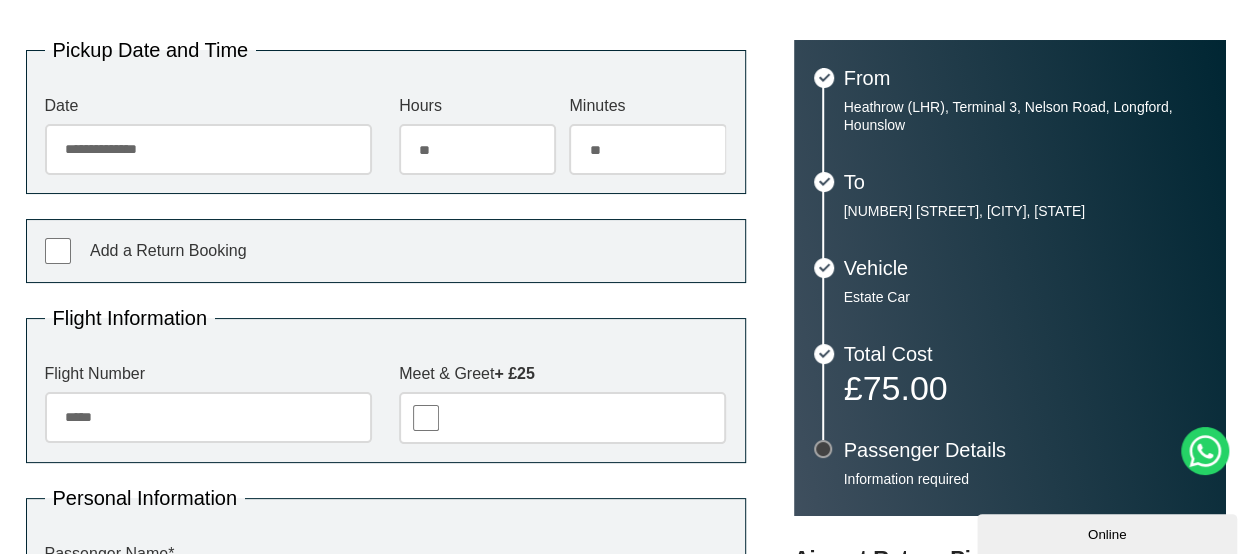 scroll, scrollTop: 439, scrollLeft: 0, axis: vertical 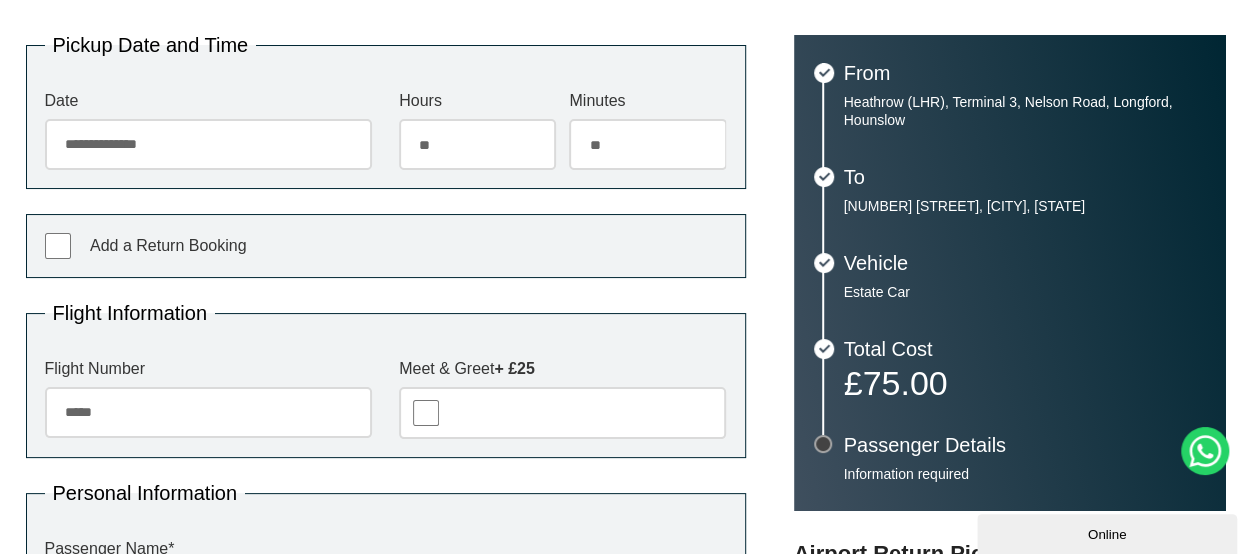click on "**
**
**
**
**
**
**
**
**
** ** ** ** ** **" at bounding box center [647, 144] 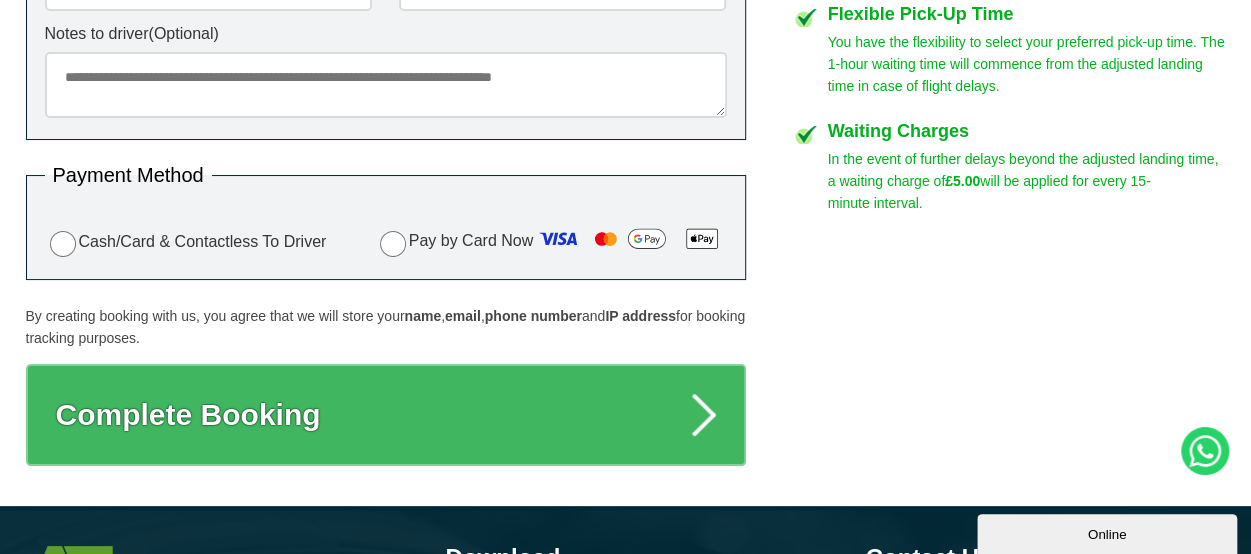 scroll, scrollTop: 1152, scrollLeft: 0, axis: vertical 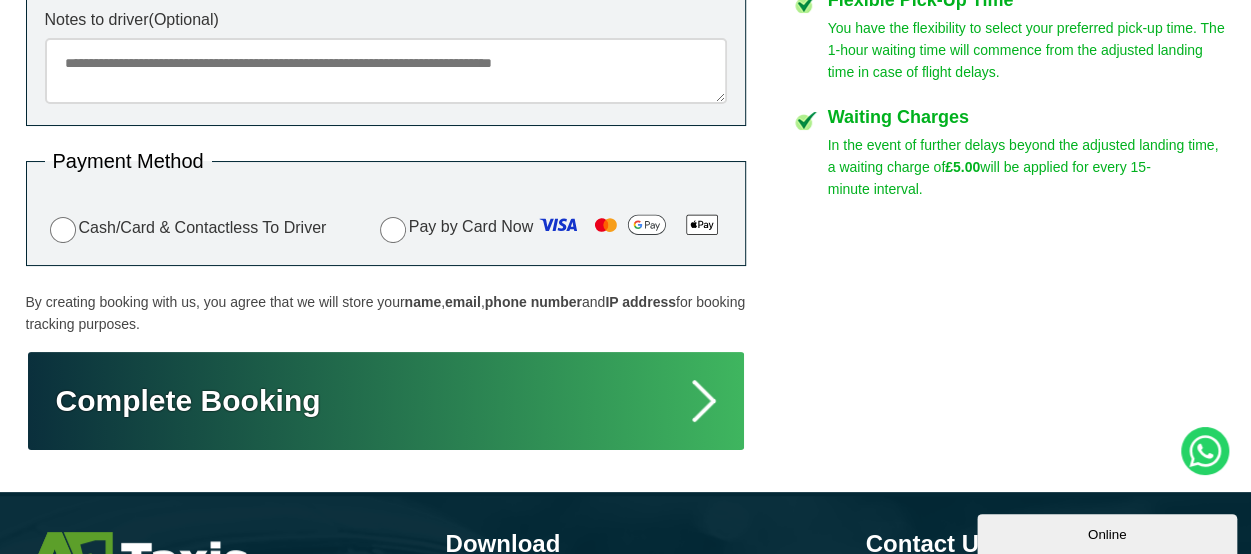 click on "Complete Booking" at bounding box center (386, 401) 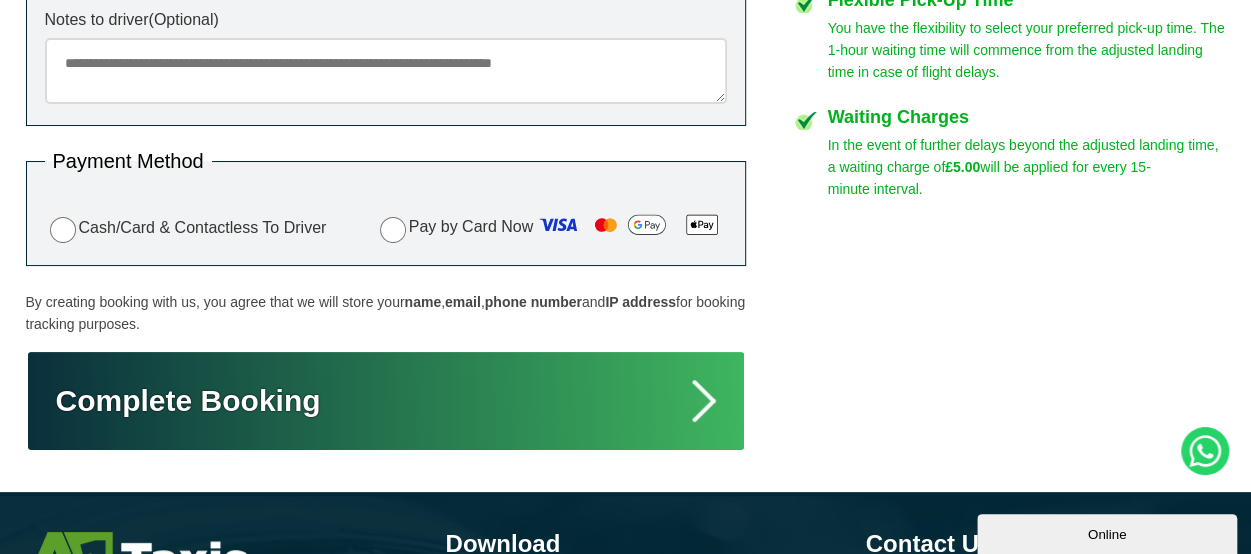 type on "**********" 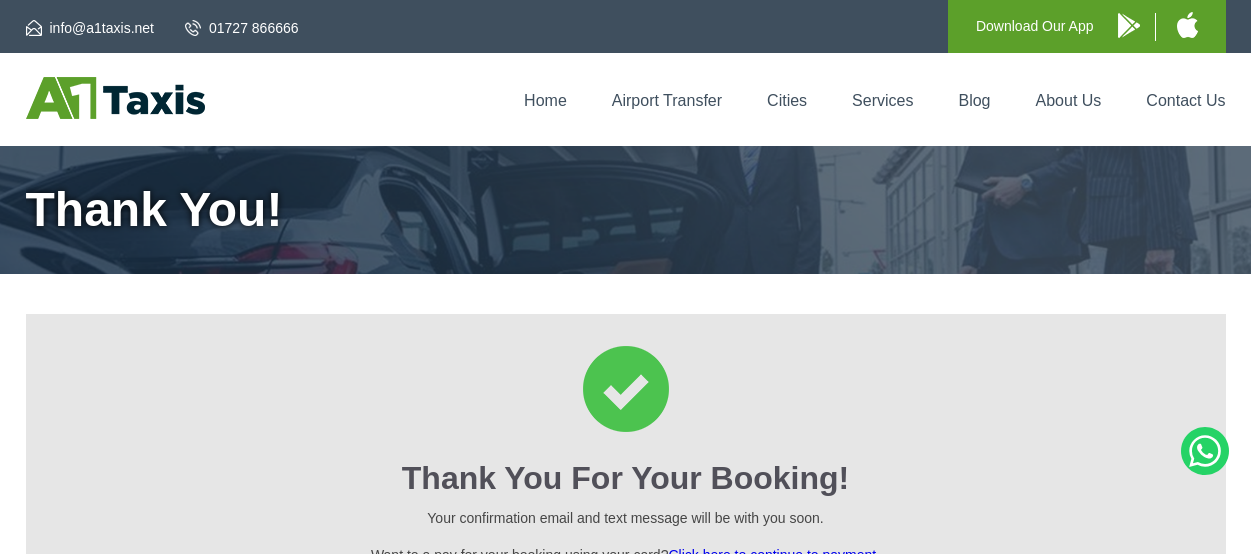 scroll, scrollTop: 0, scrollLeft: 0, axis: both 